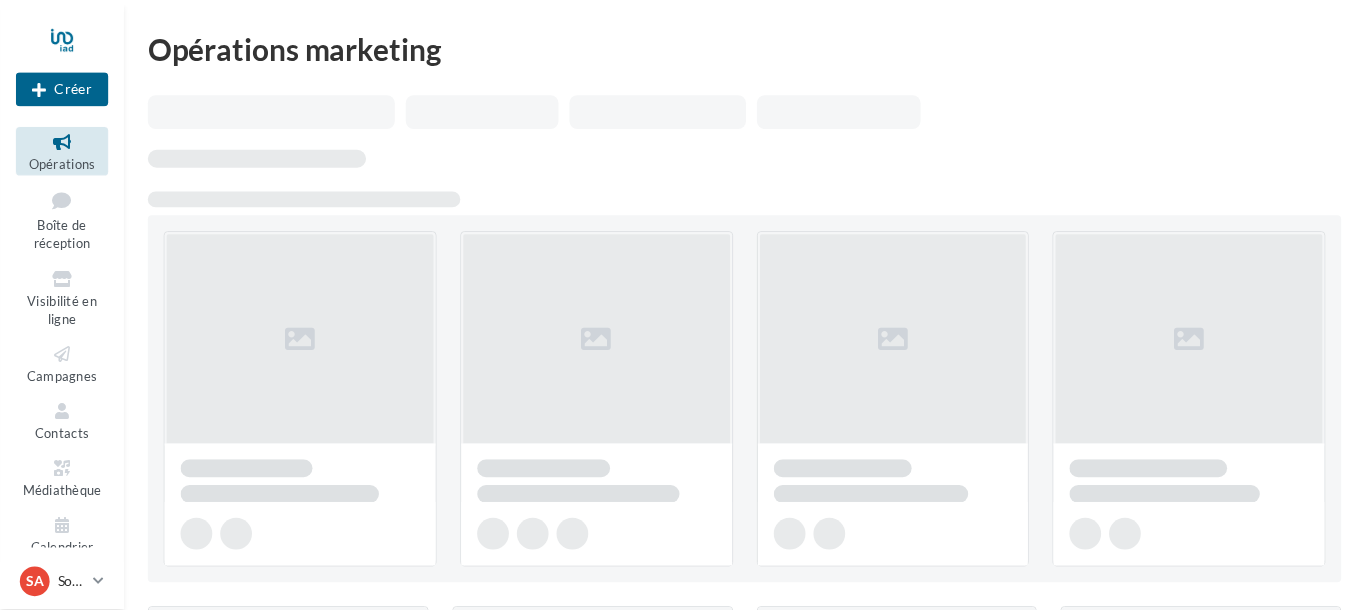 scroll, scrollTop: 0, scrollLeft: 0, axis: both 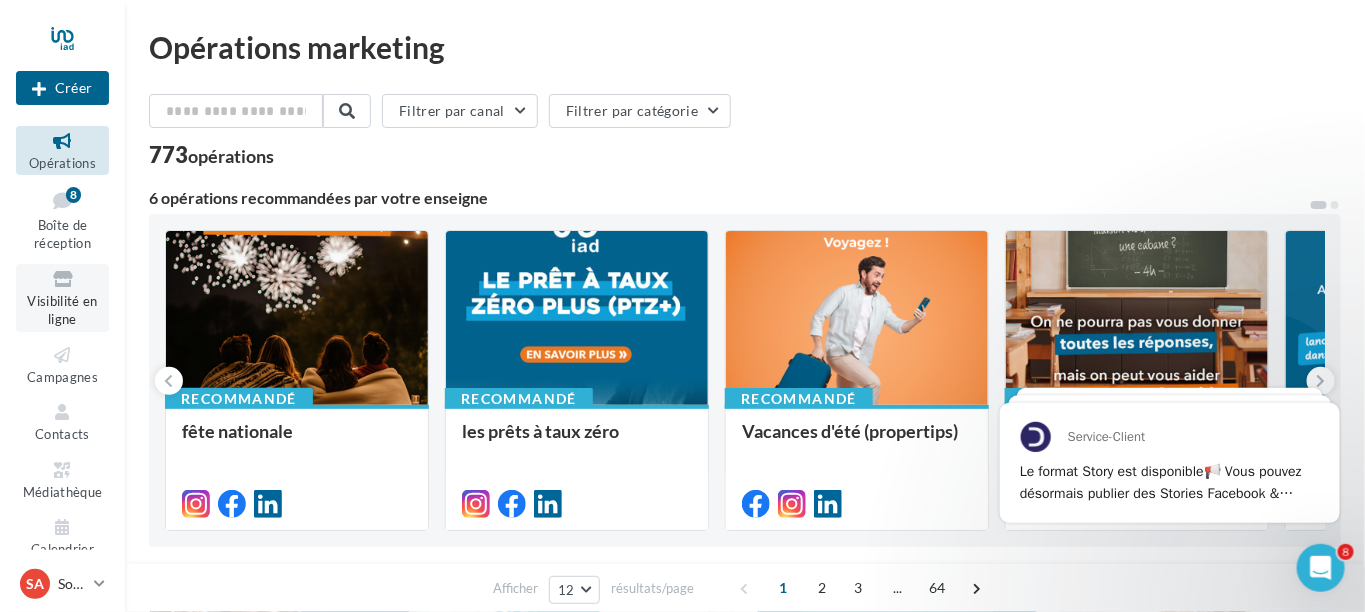 click on "Visibilité en ligne" at bounding box center [62, 310] 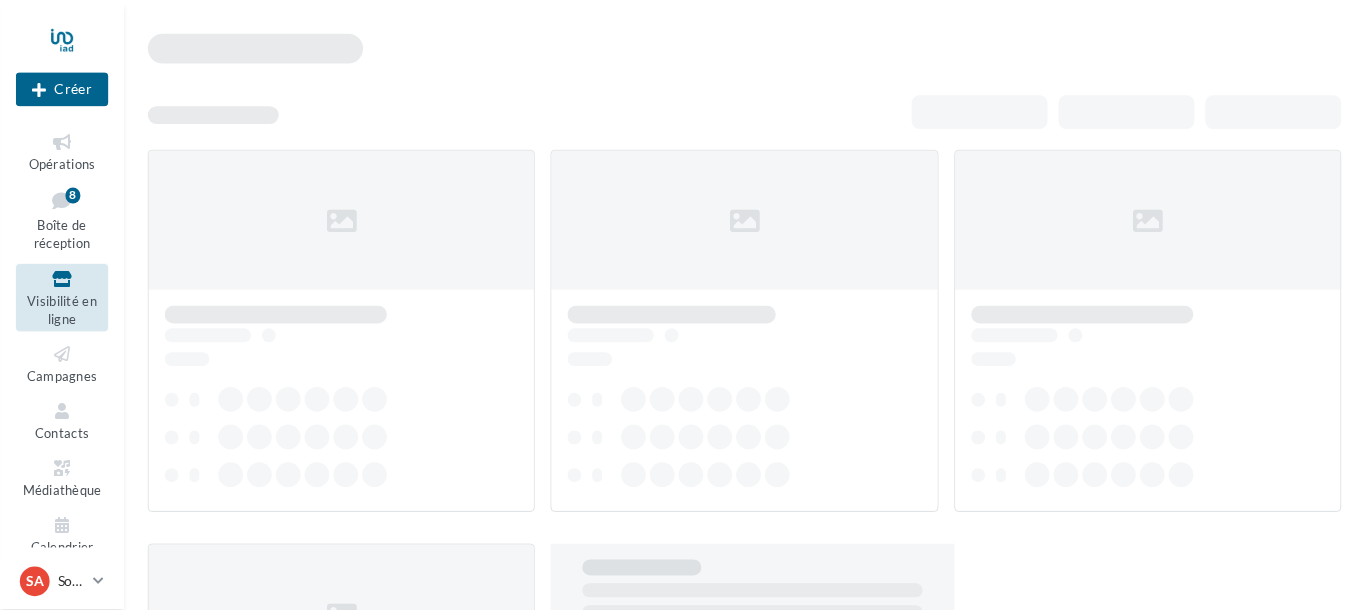 scroll, scrollTop: 0, scrollLeft: 0, axis: both 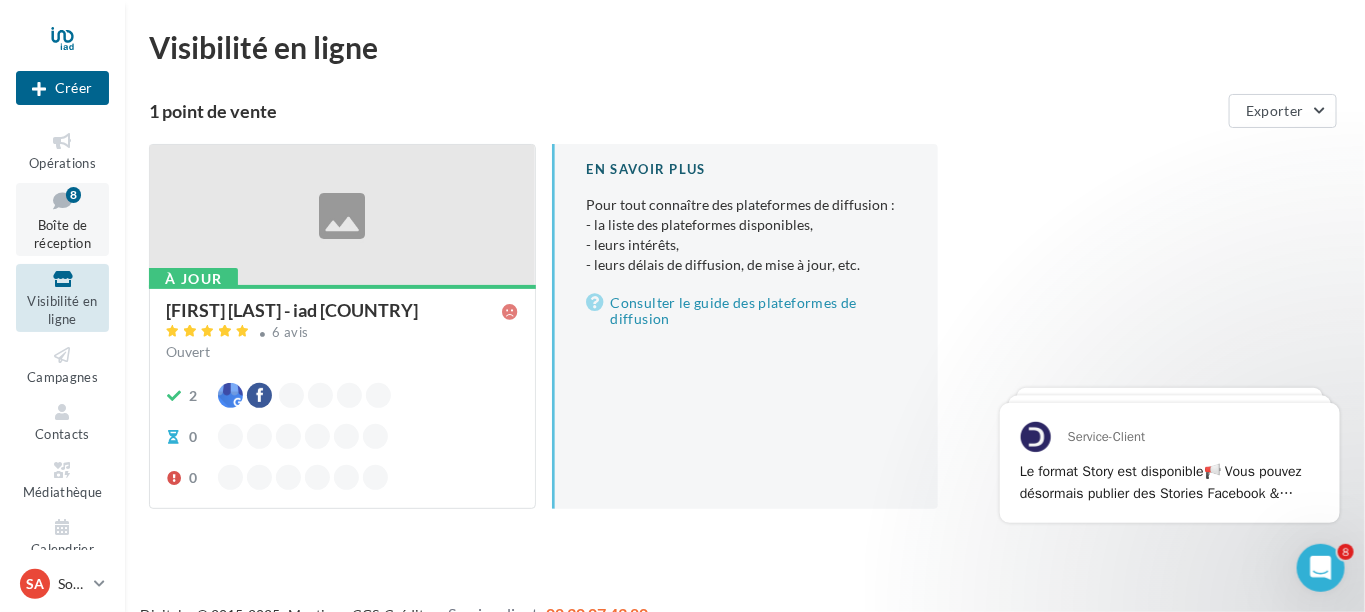 click on "Boîte de réception" at bounding box center (62, 234) 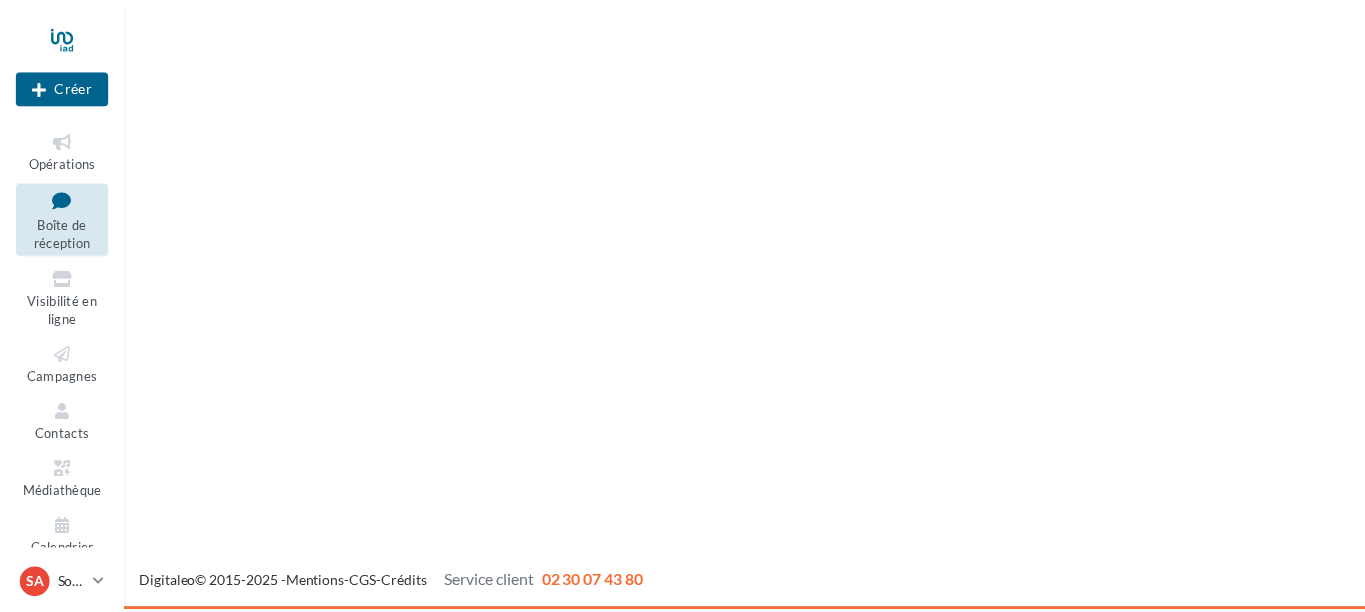 scroll, scrollTop: 0, scrollLeft: 0, axis: both 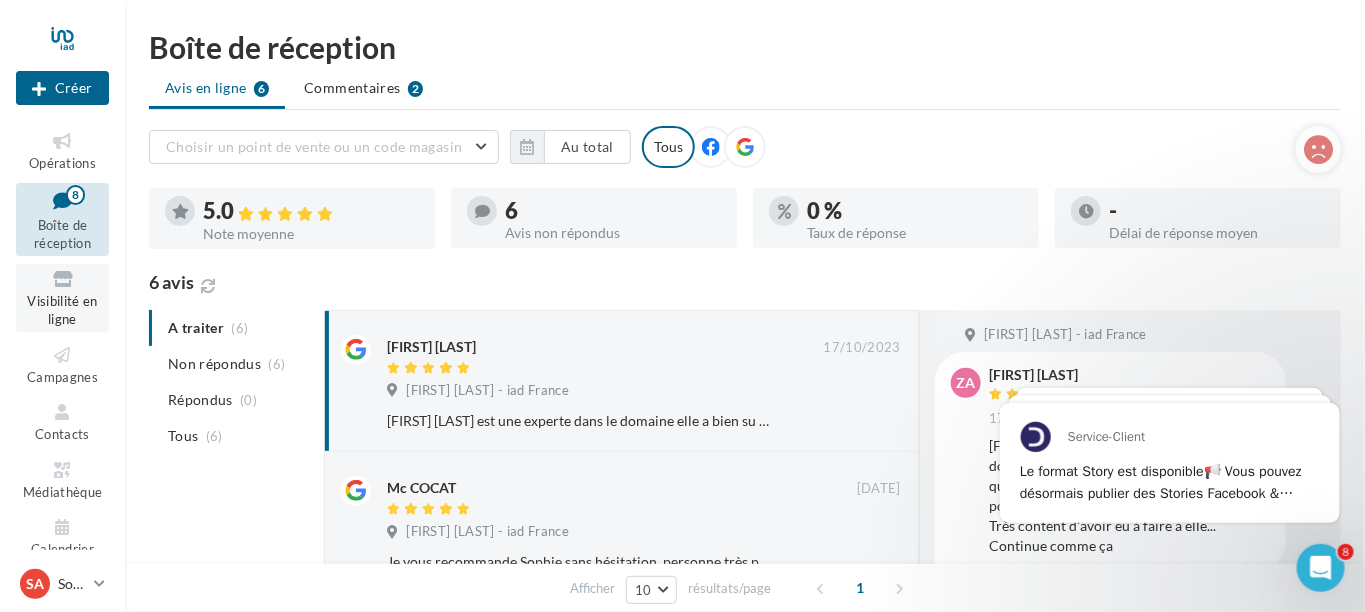 click on "Visibilité en ligne" at bounding box center (62, 310) 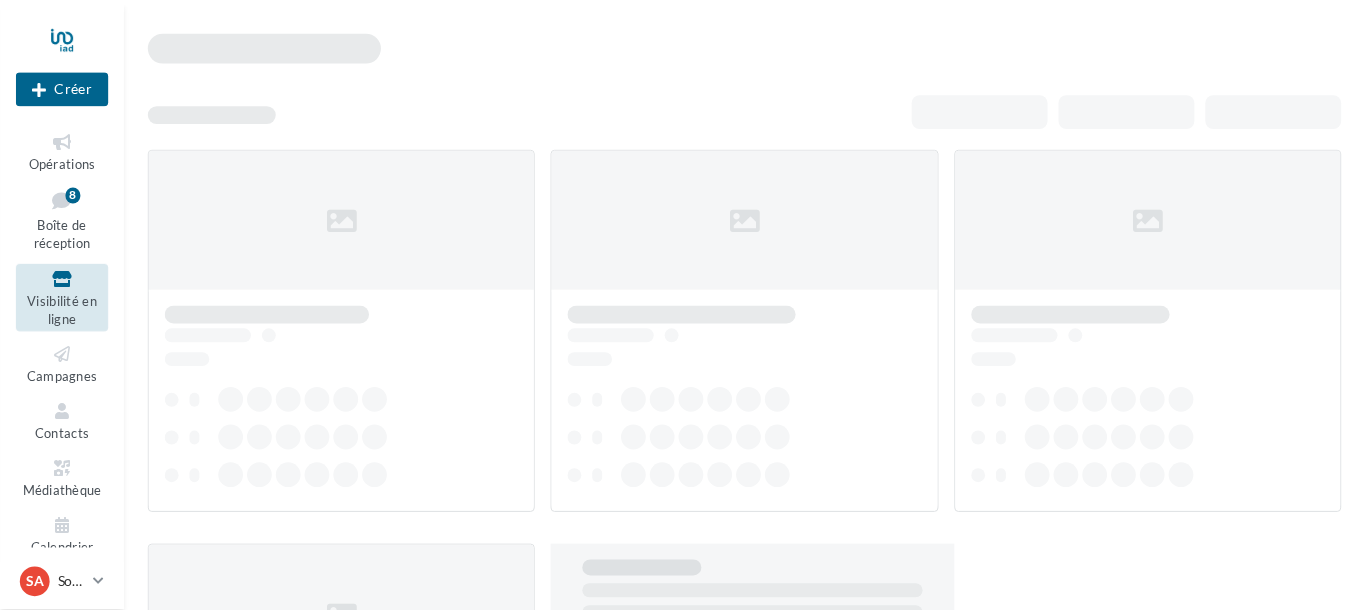 scroll, scrollTop: 0, scrollLeft: 0, axis: both 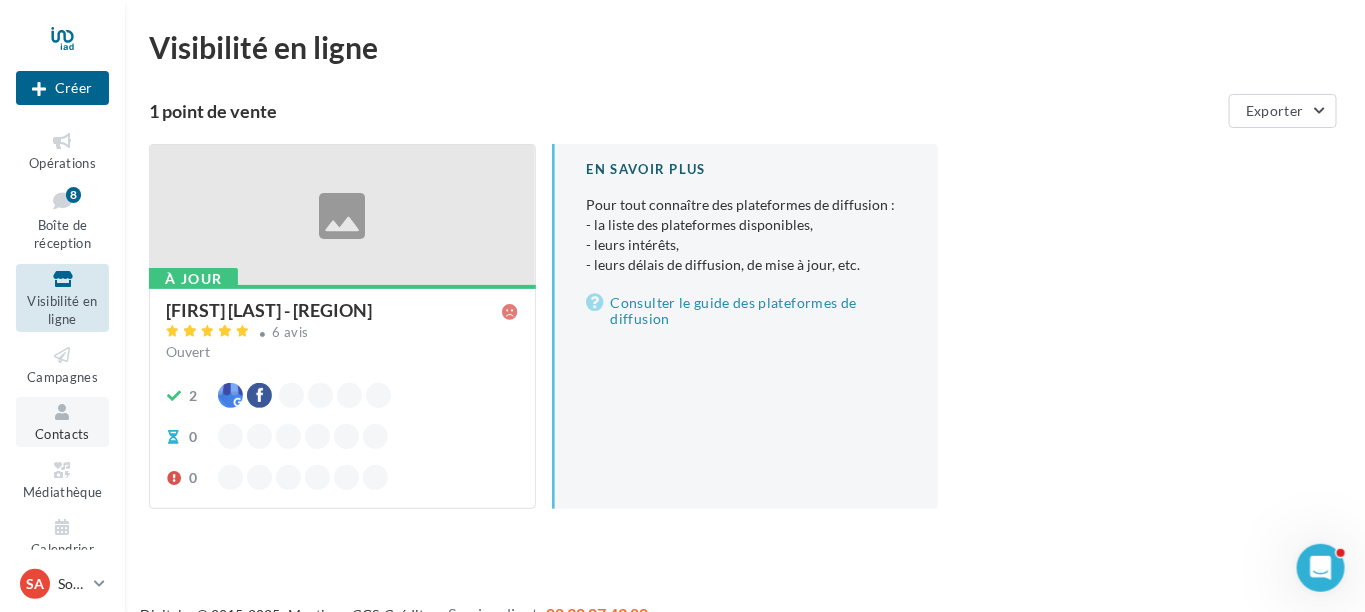 click on "Contacts" at bounding box center (62, 434) 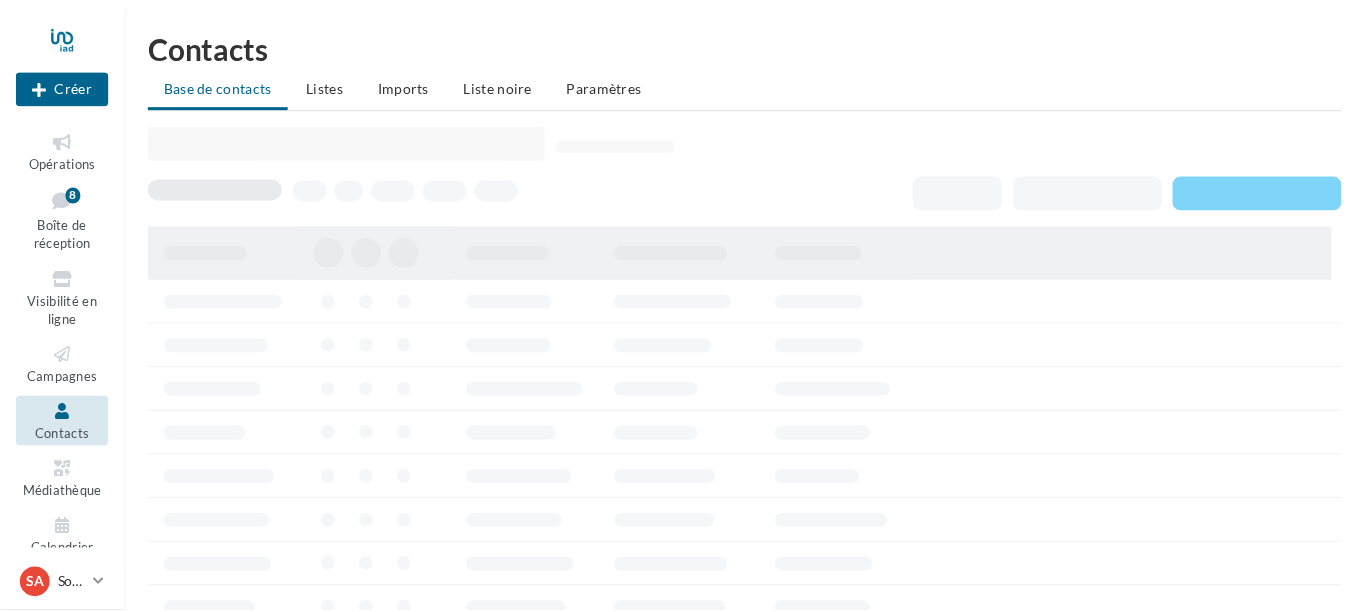 scroll, scrollTop: 0, scrollLeft: 0, axis: both 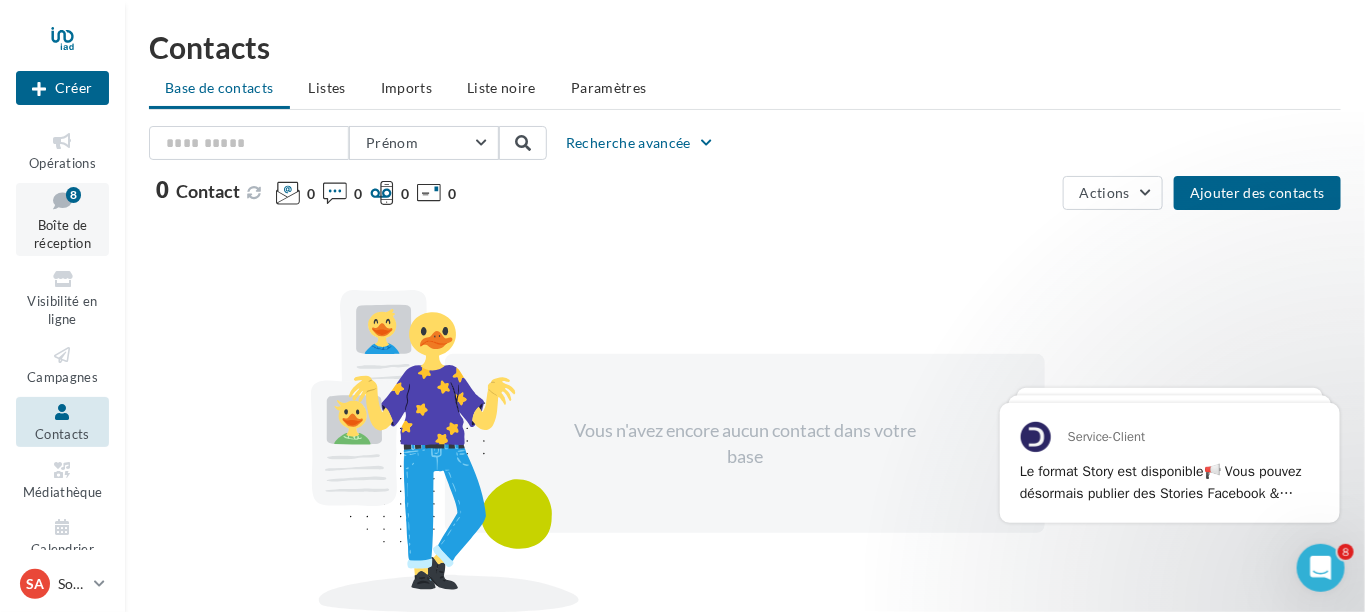 click at bounding box center (62, 200) 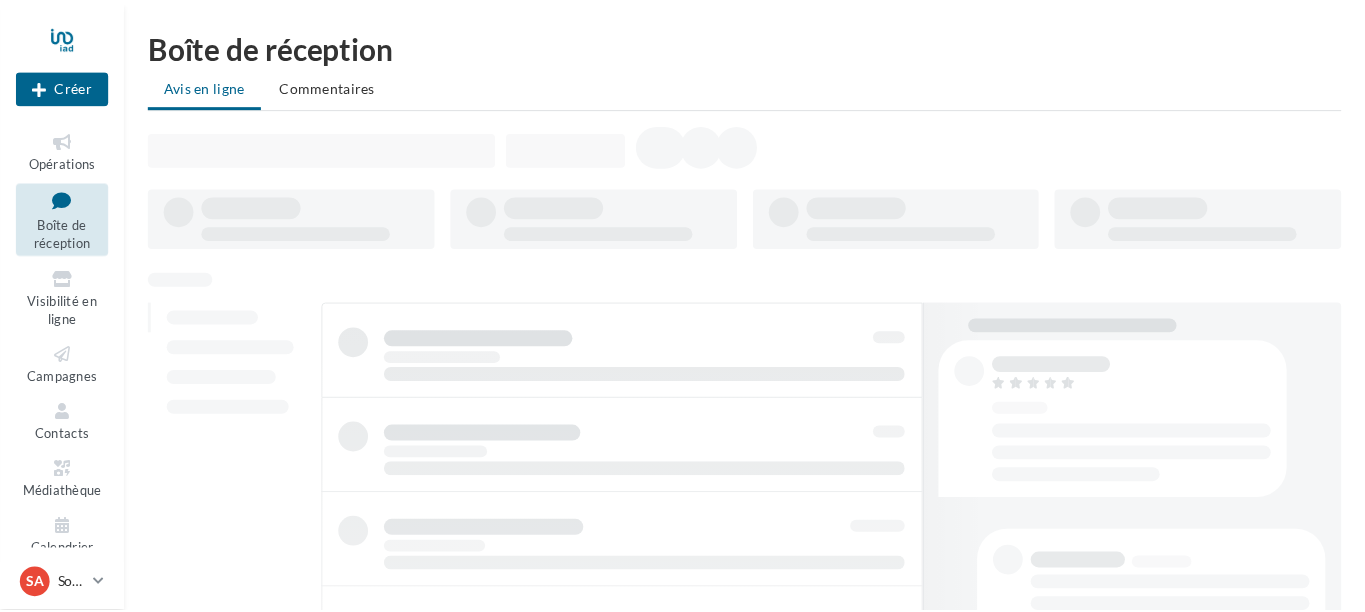 scroll, scrollTop: 0, scrollLeft: 0, axis: both 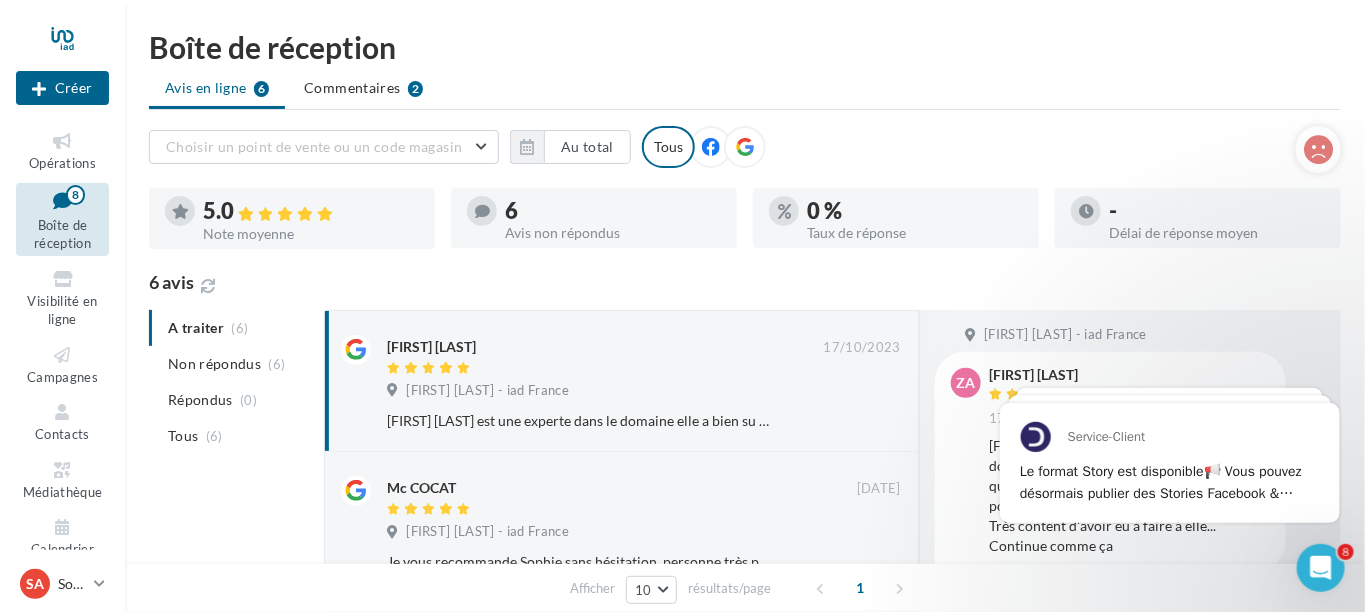 click at bounding box center (668, 147) 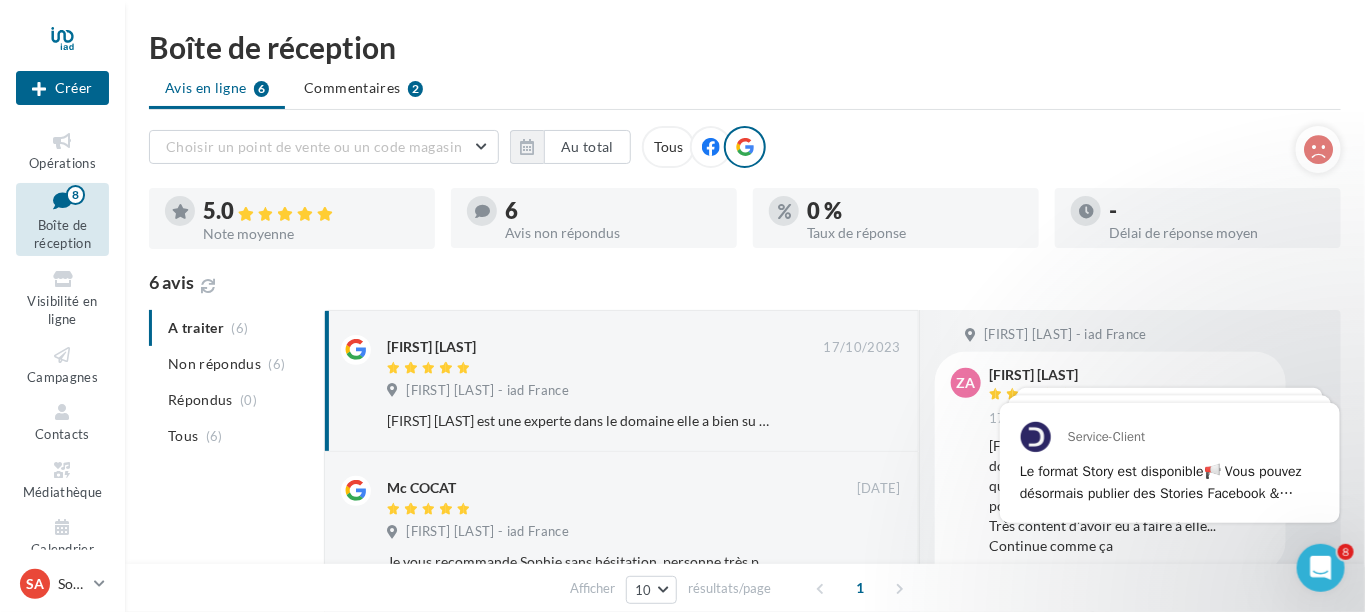 click on "Avis non répondus" at bounding box center [311, 234] 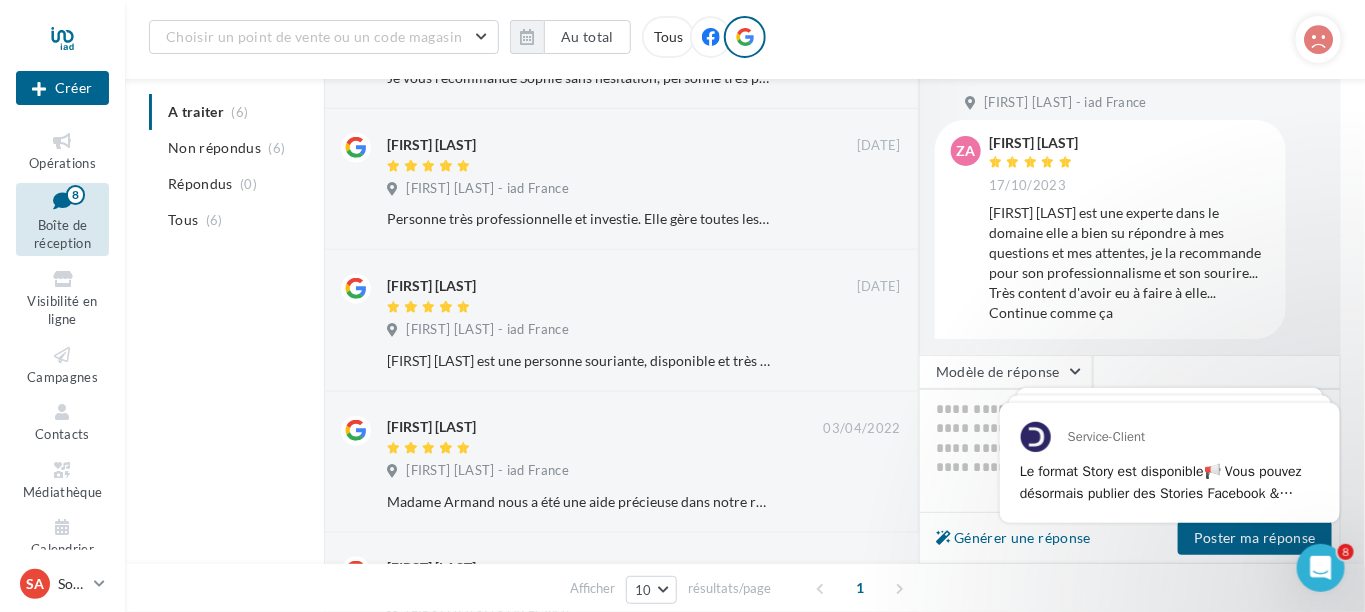scroll, scrollTop: 300, scrollLeft: 0, axis: vertical 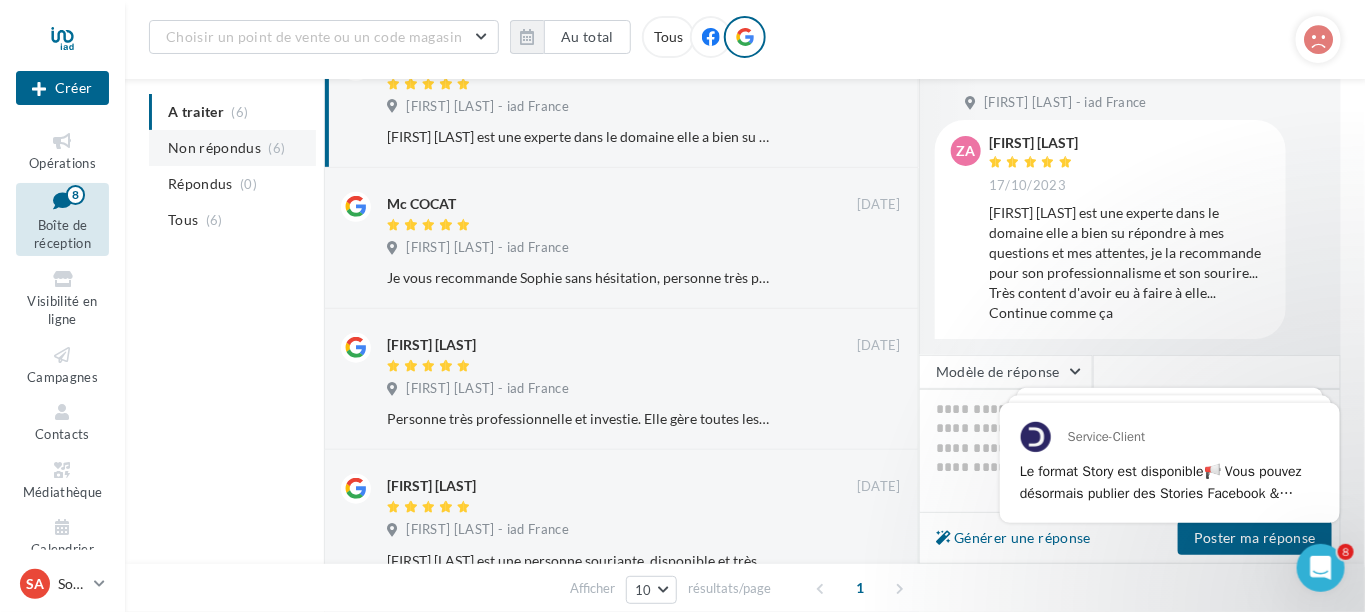 click on "Non répondus" at bounding box center [214, 148] 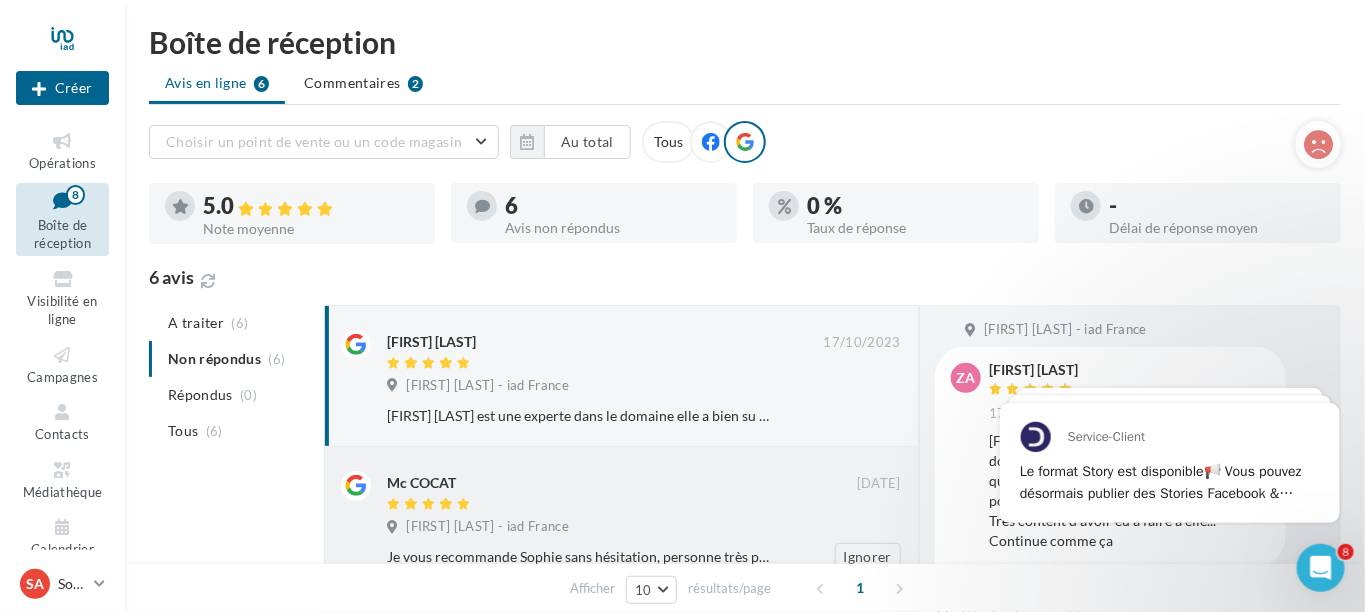 scroll, scrollTop: 0, scrollLeft: 0, axis: both 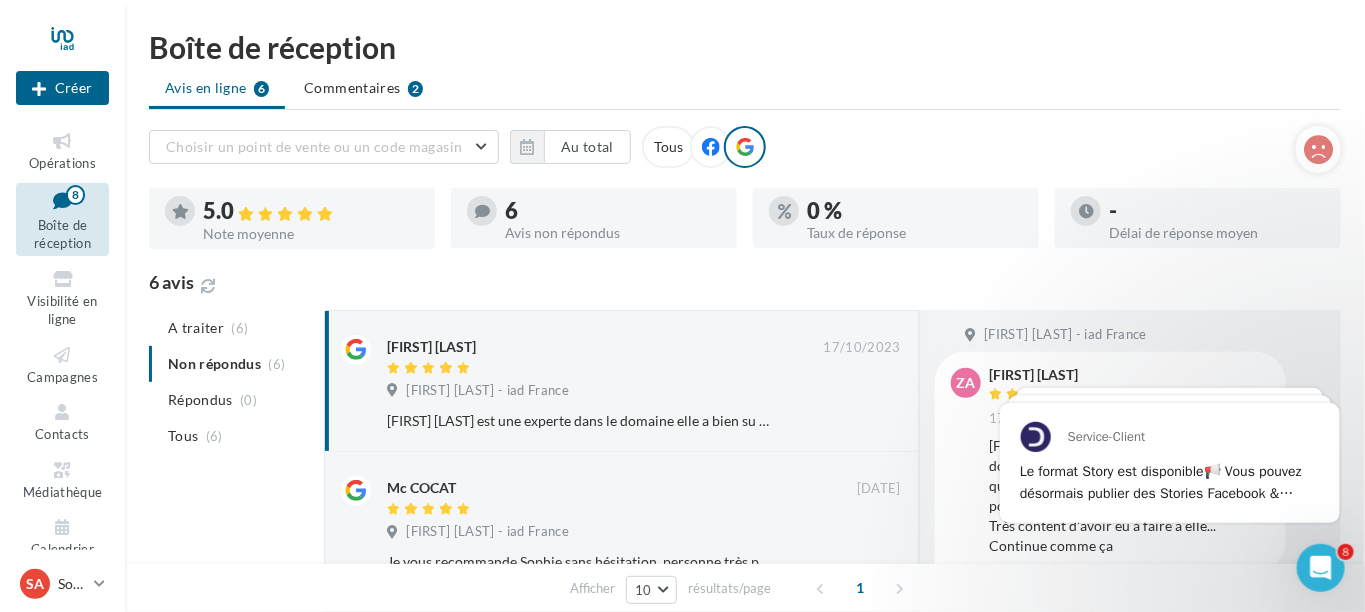 click at bounding box center (292, 241) 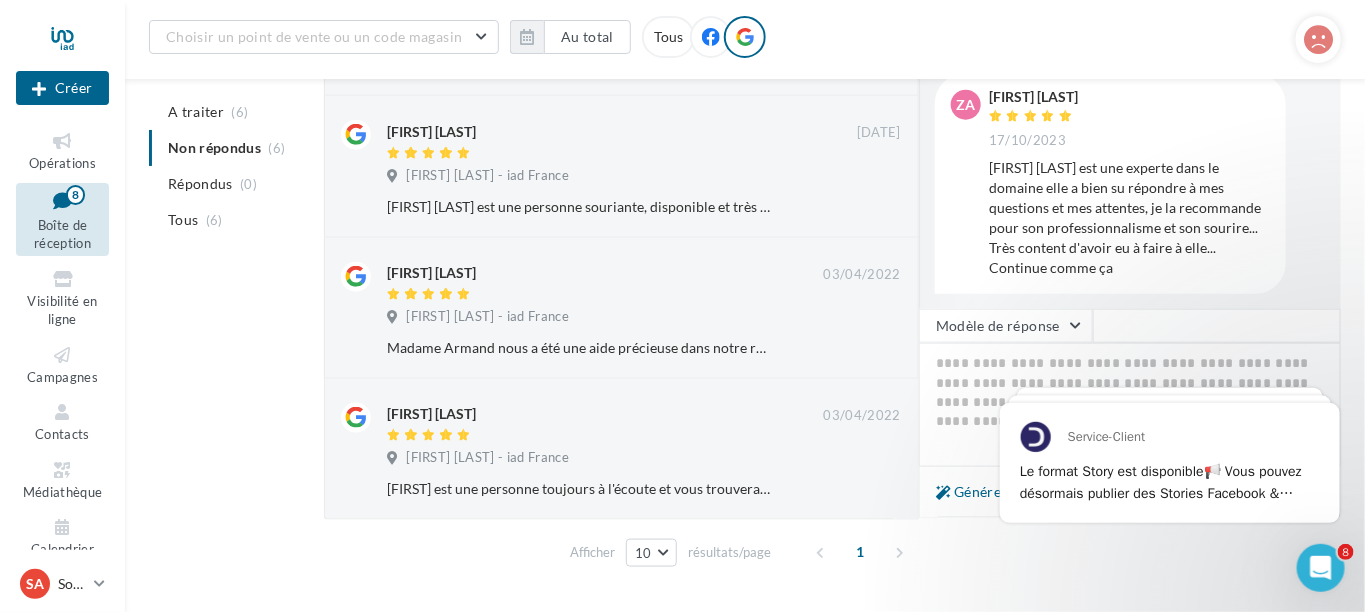 scroll, scrollTop: 701, scrollLeft: 0, axis: vertical 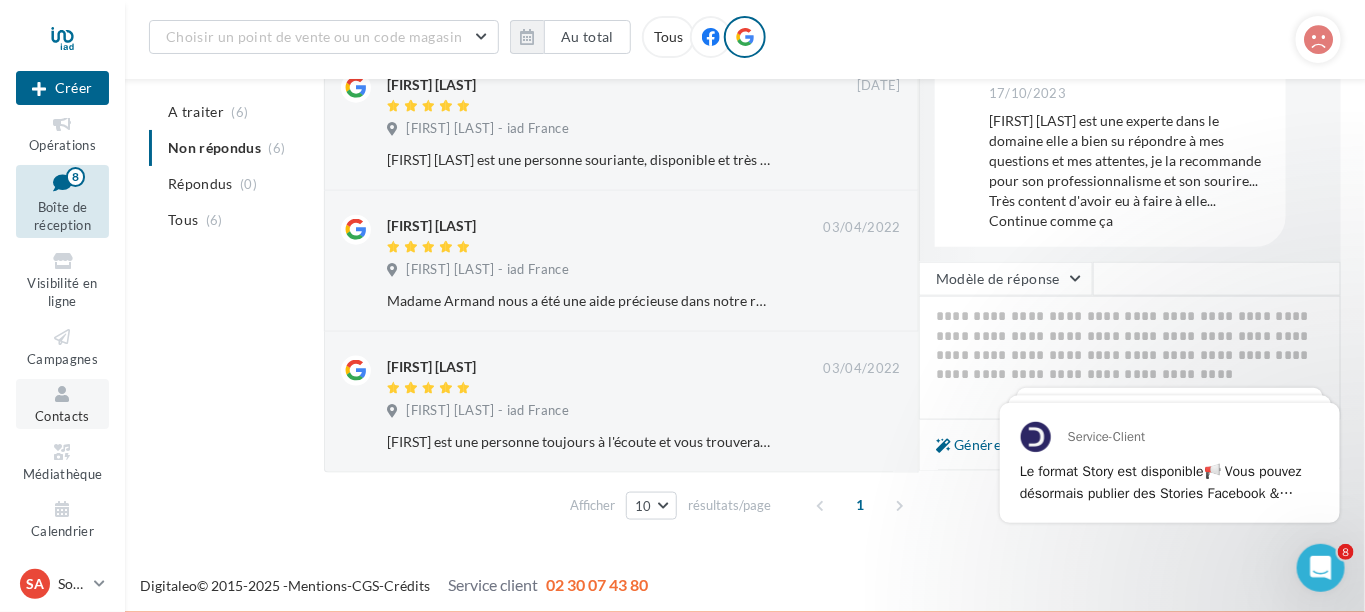 click at bounding box center [62, 394] 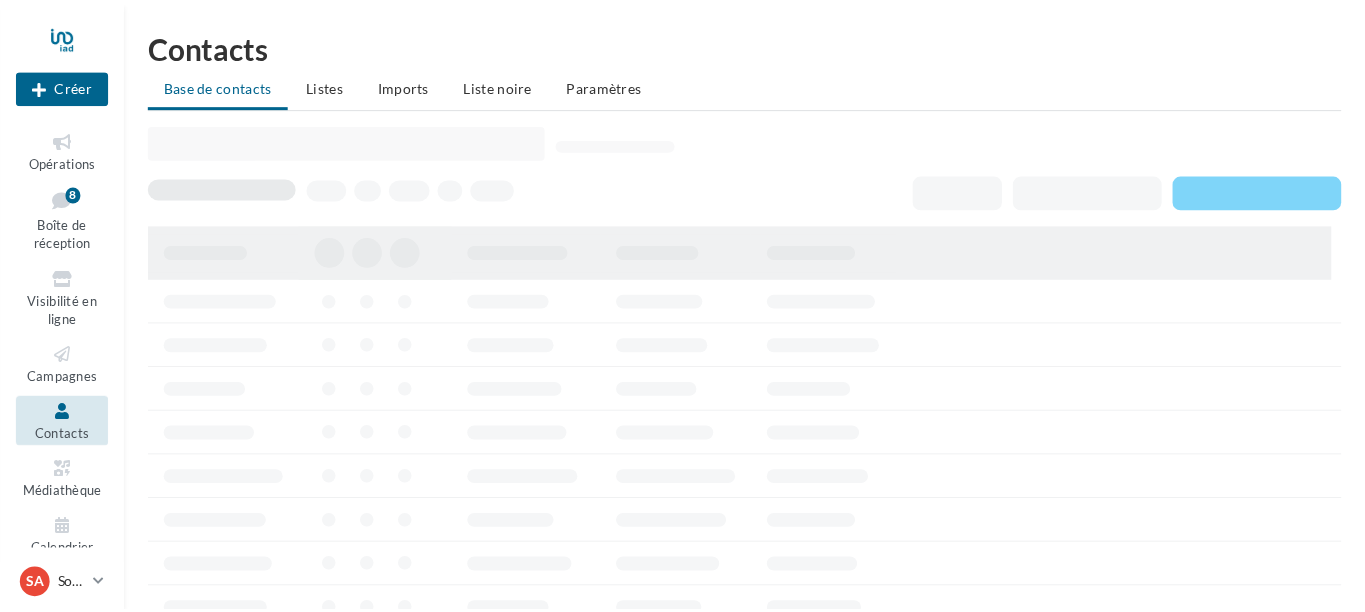 scroll, scrollTop: 0, scrollLeft: 0, axis: both 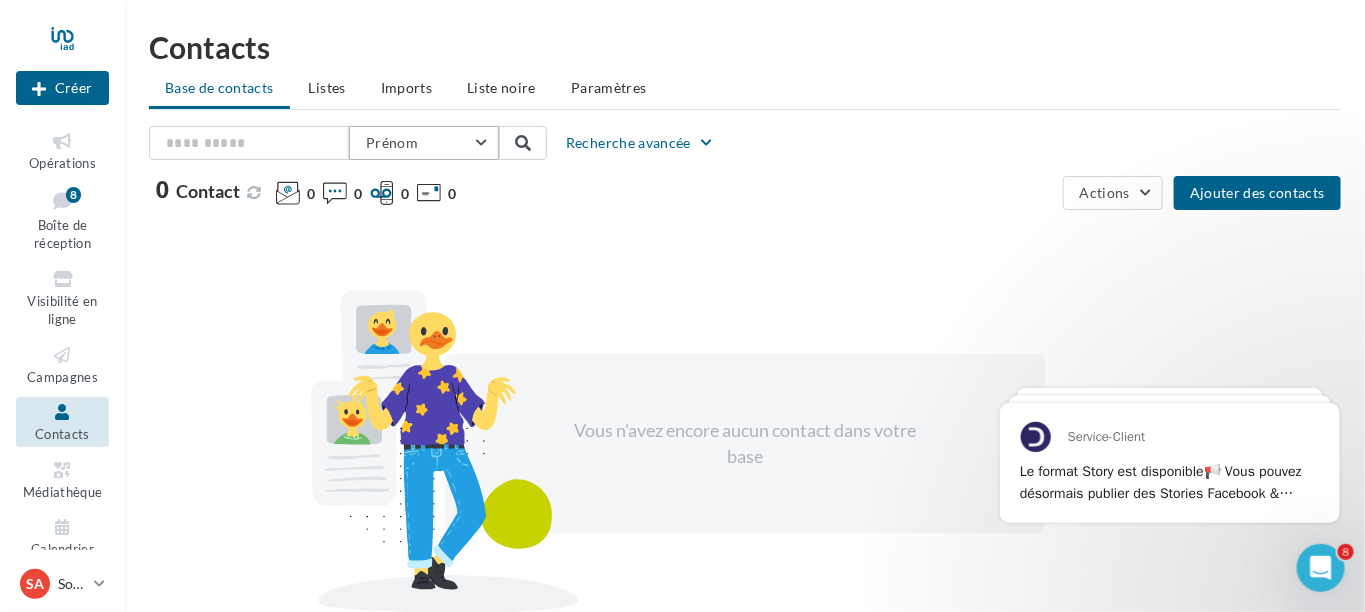 click on "Prénom" at bounding box center [424, 143] 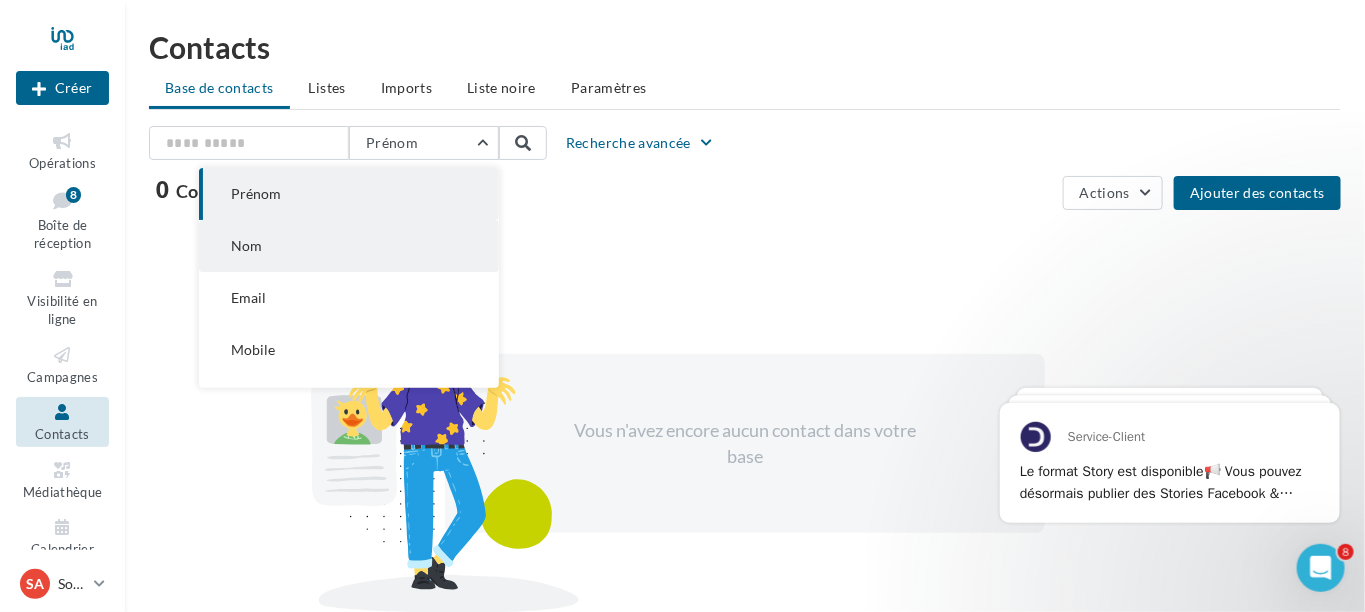 click on "Nom" at bounding box center [349, 194] 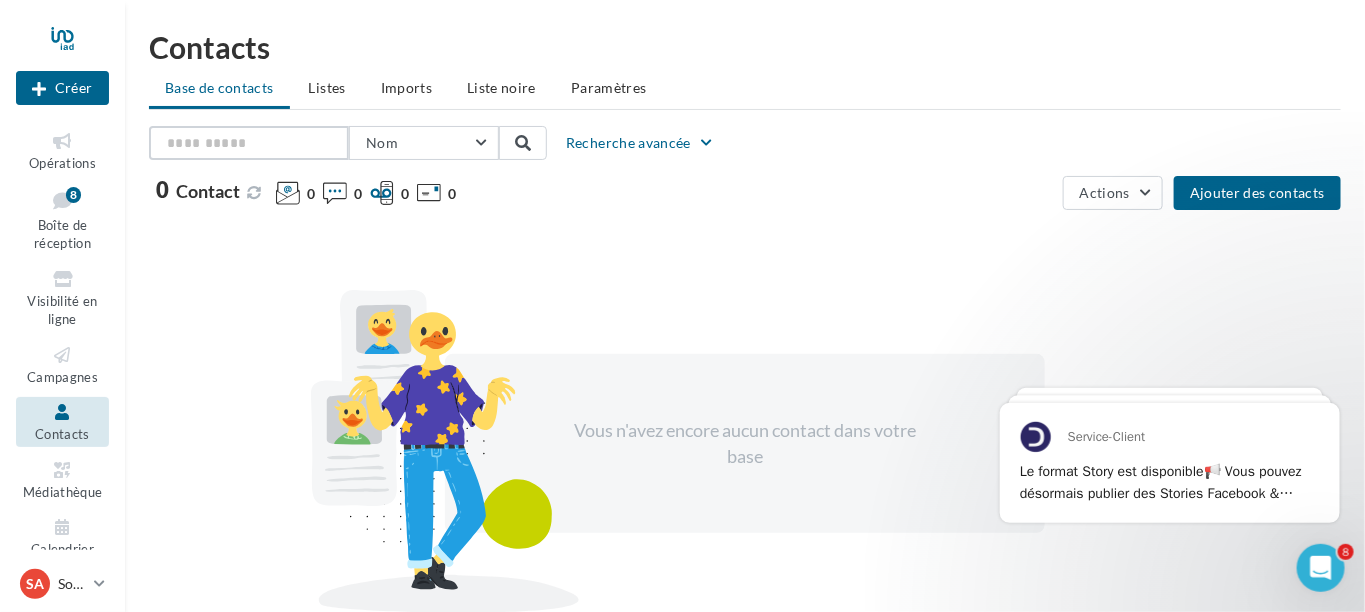 click at bounding box center [249, 143] 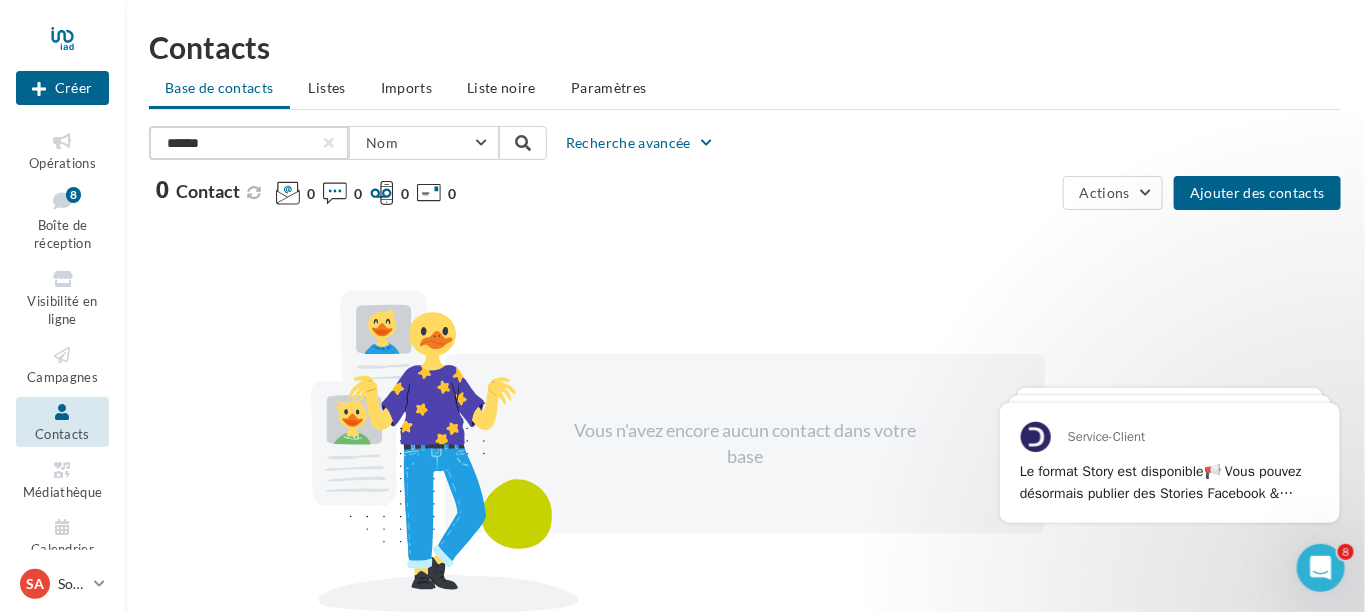 click on "******" at bounding box center (249, 143) 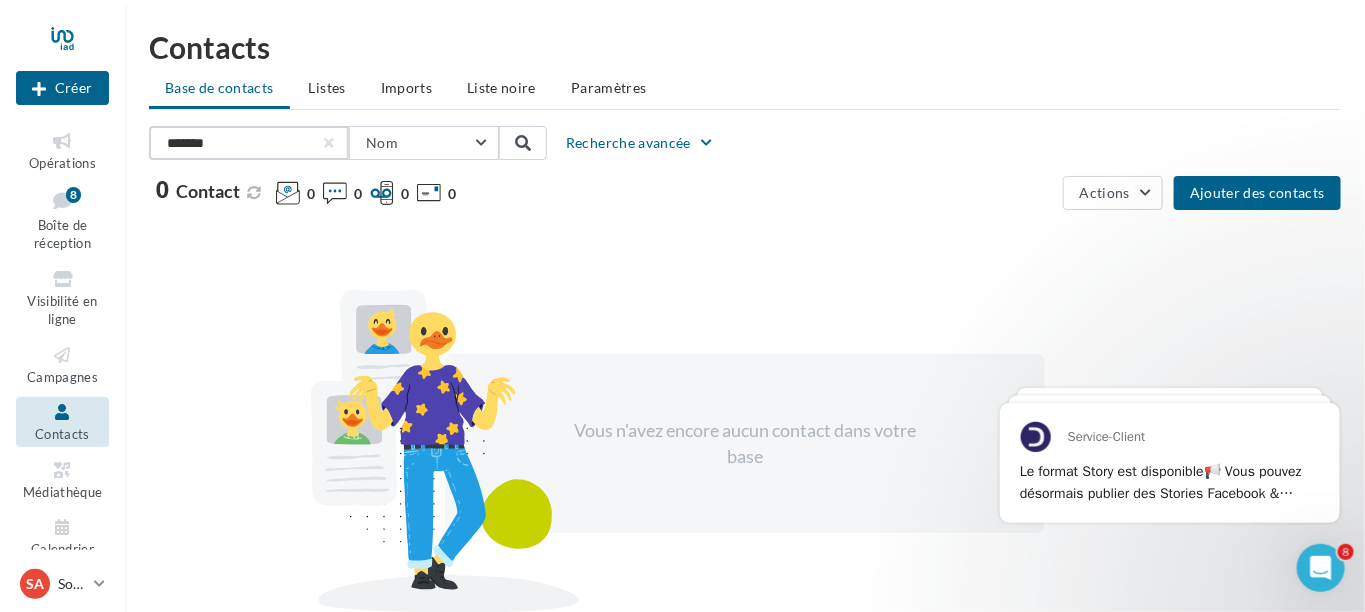 click on "*******" at bounding box center (249, 143) 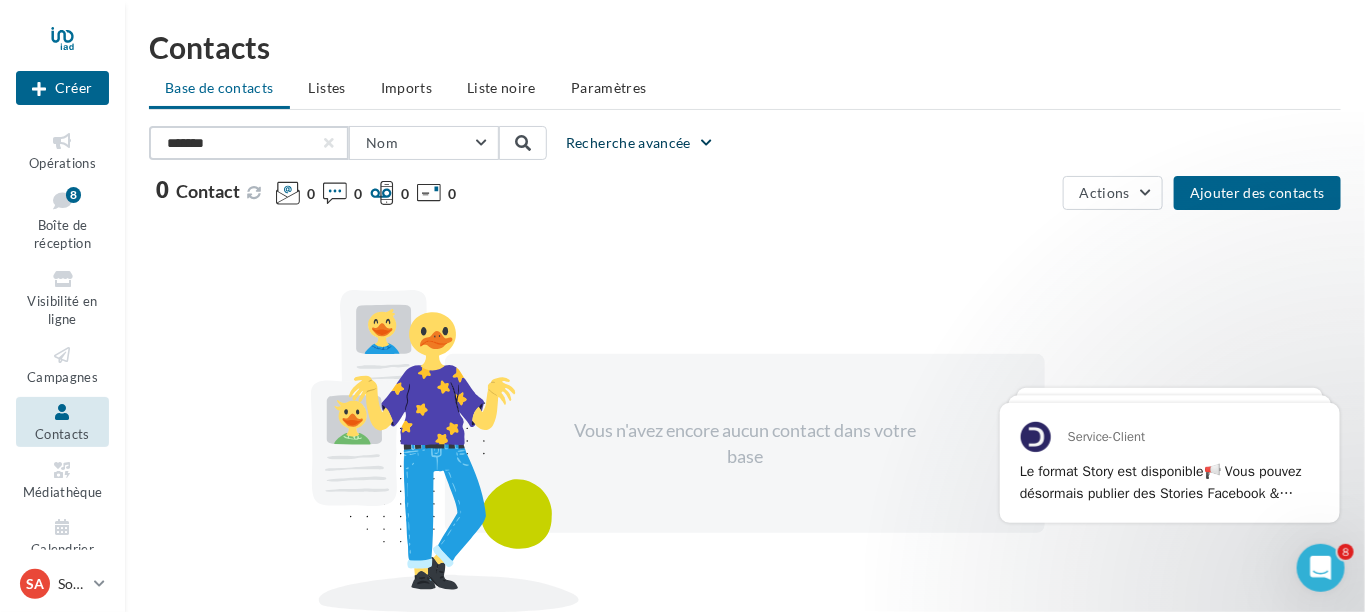 type on "*******" 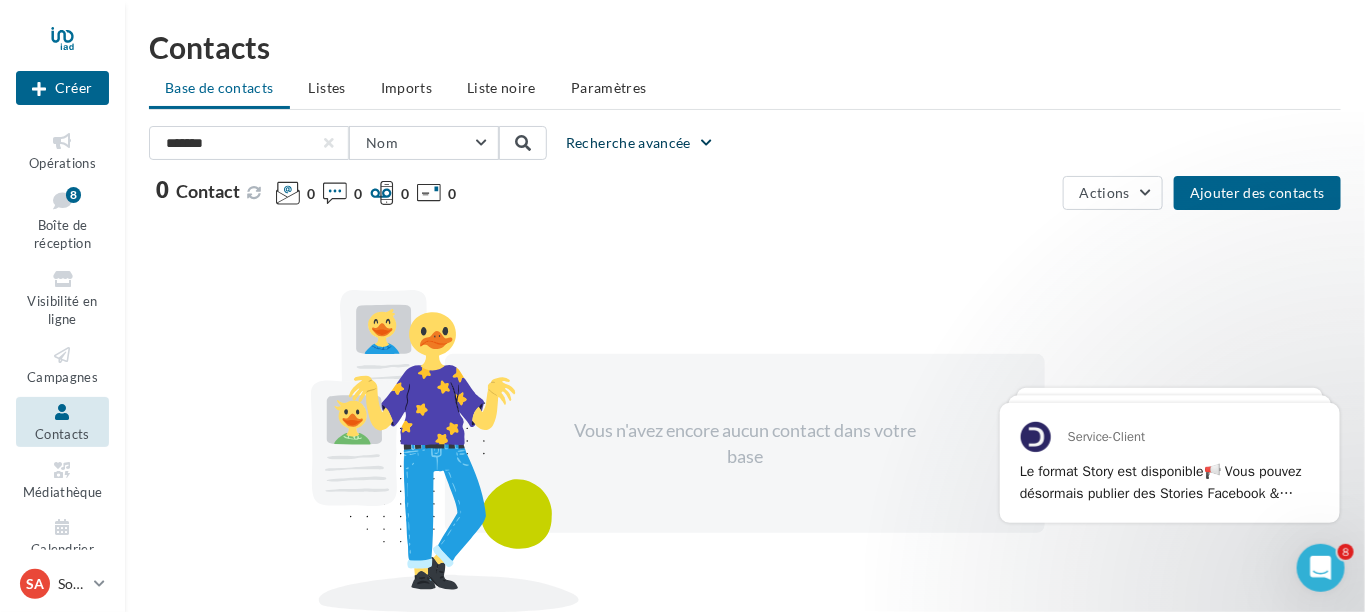 click on "Recherche avancée" at bounding box center (640, 143) 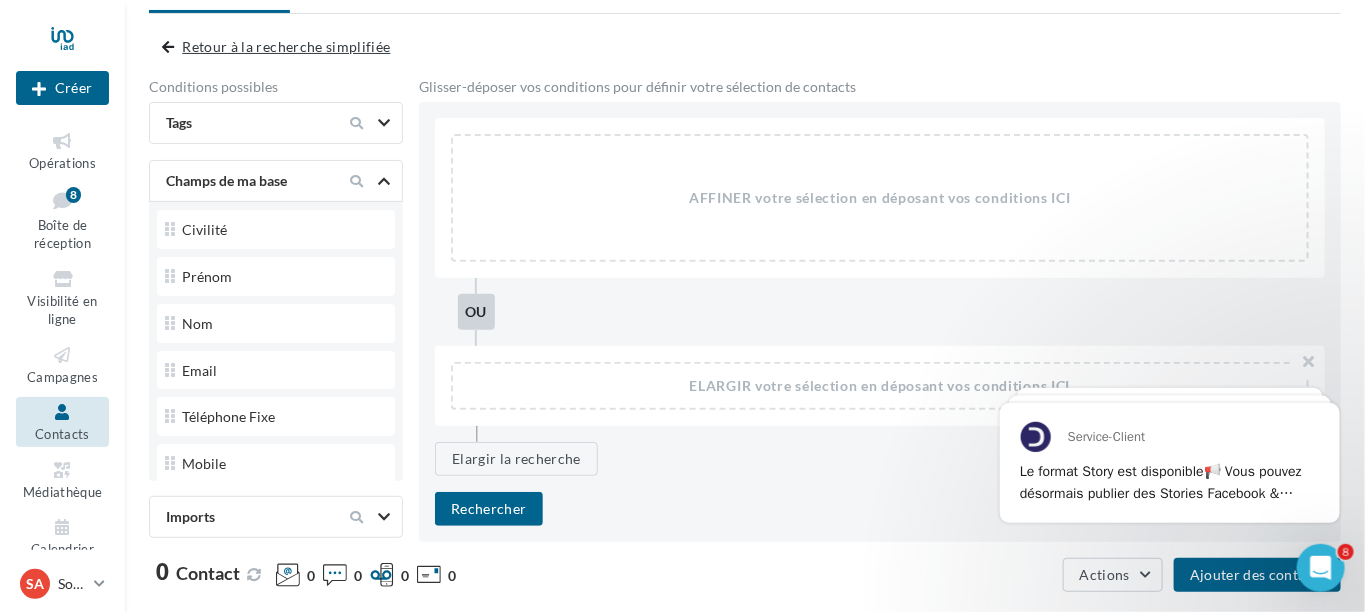 scroll, scrollTop: 300, scrollLeft: 0, axis: vertical 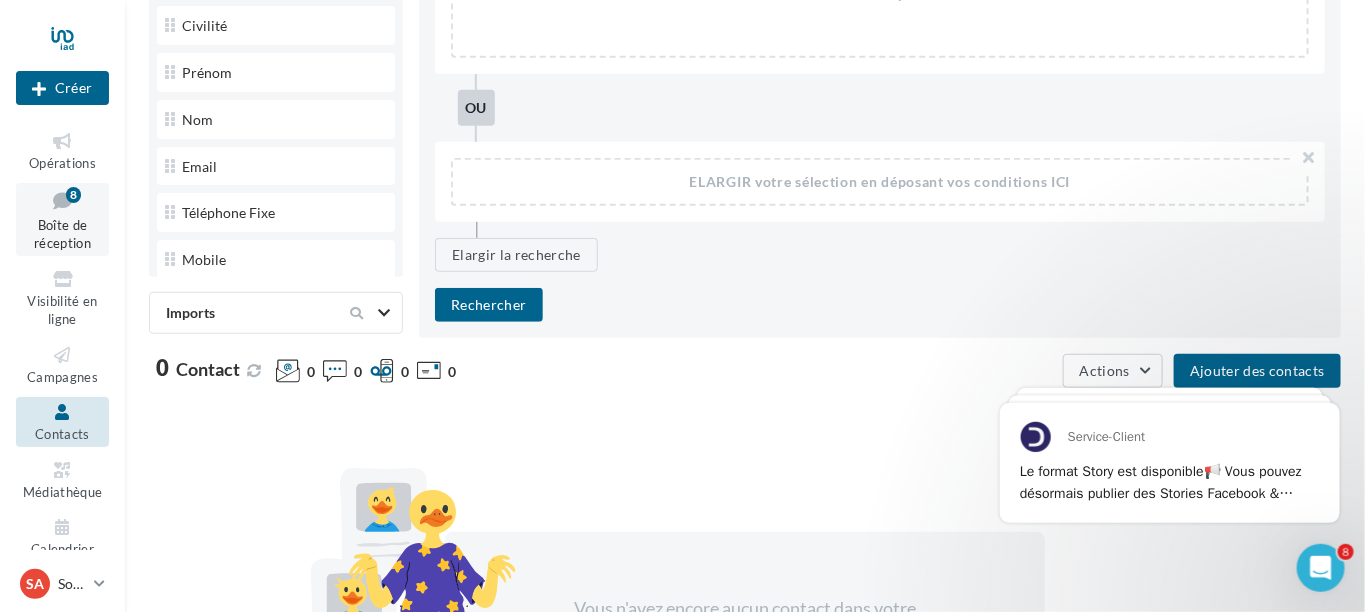 click on "Boîte de réception" at bounding box center [62, 234] 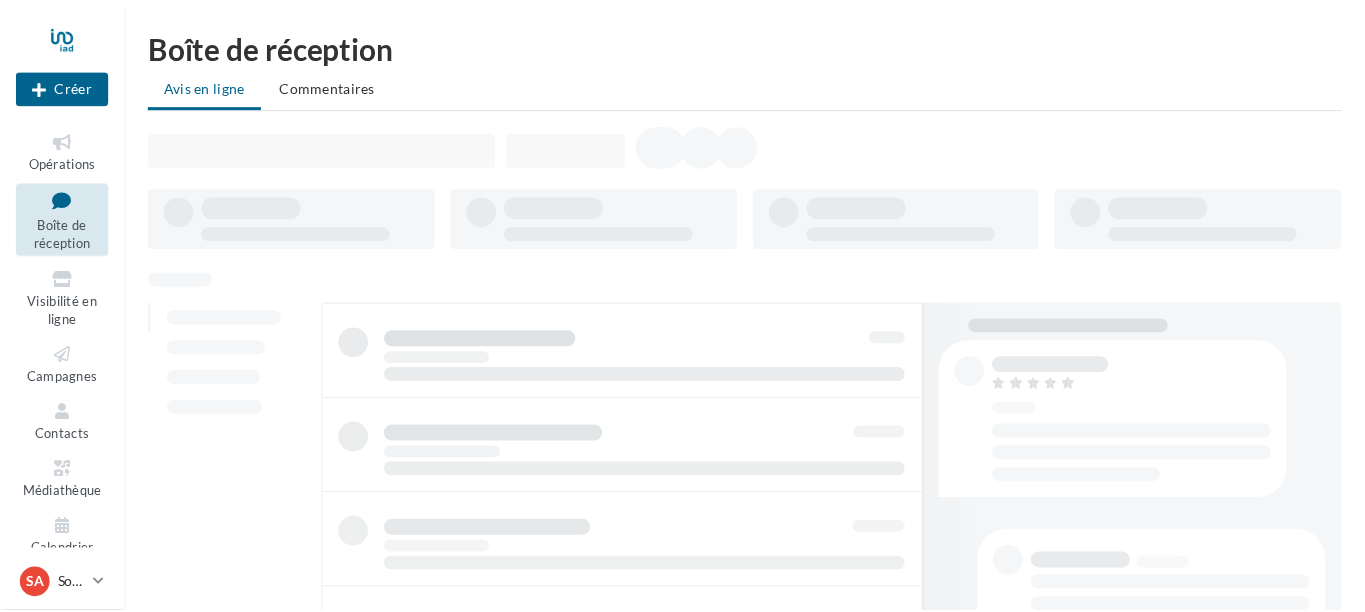 scroll, scrollTop: 0, scrollLeft: 0, axis: both 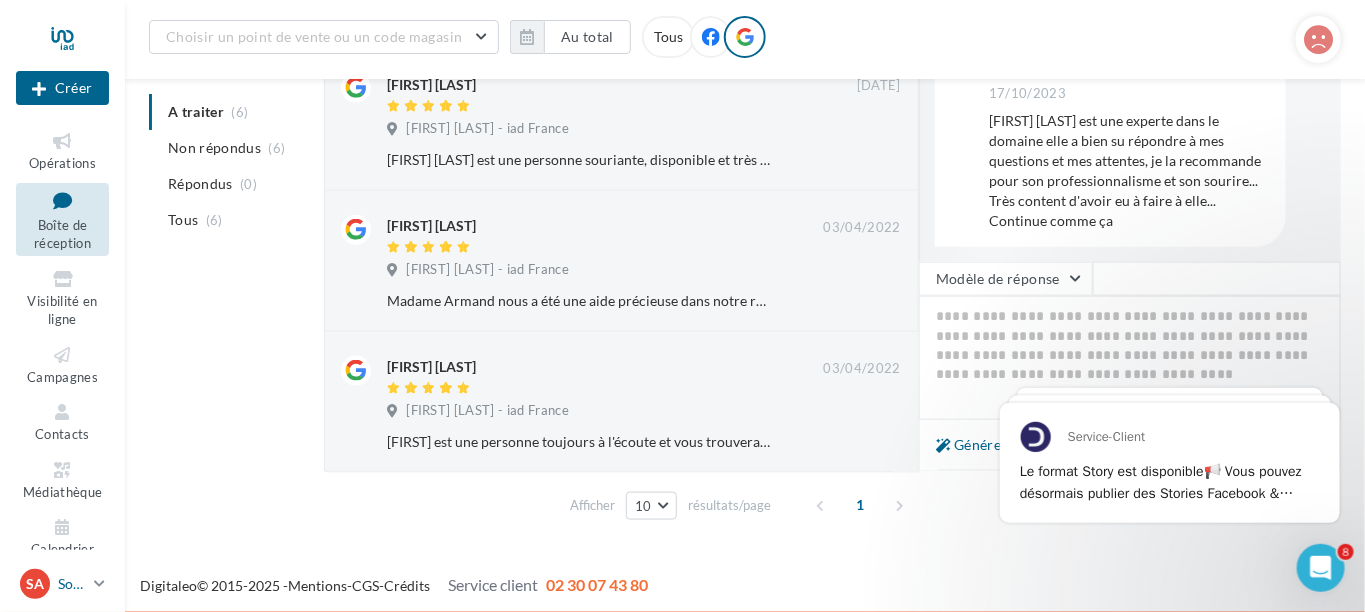 click on "Sophie ARMAND" at bounding box center (72, 584) 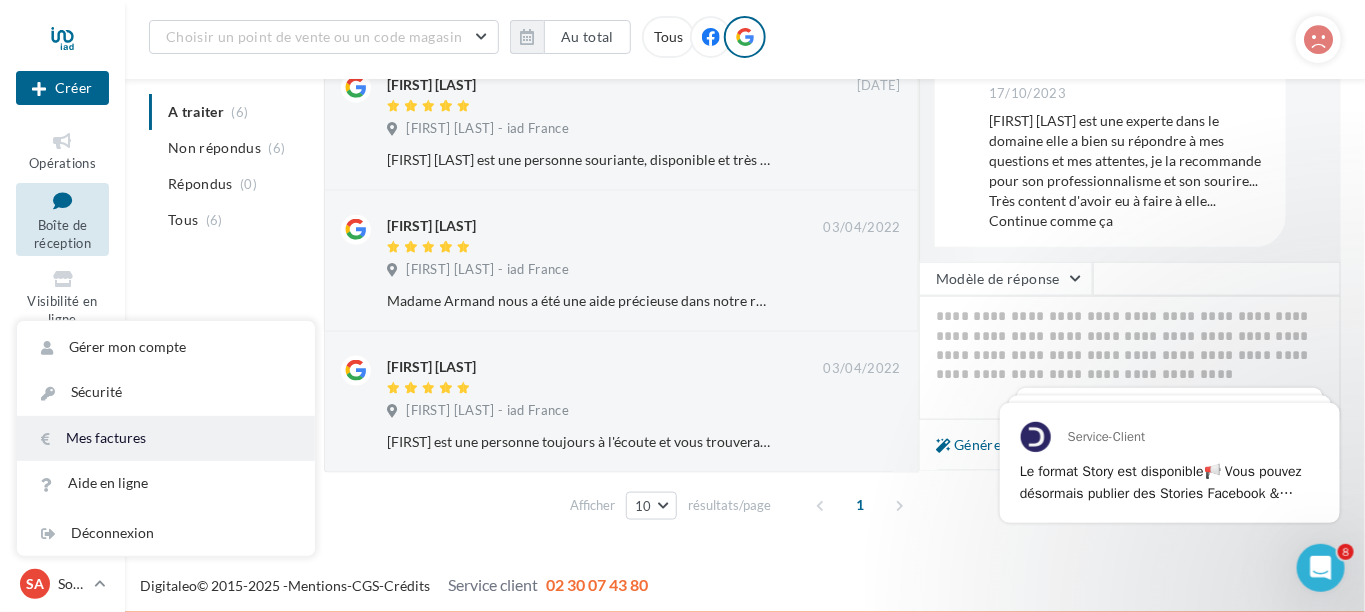click on "Mes factures" at bounding box center [166, 438] 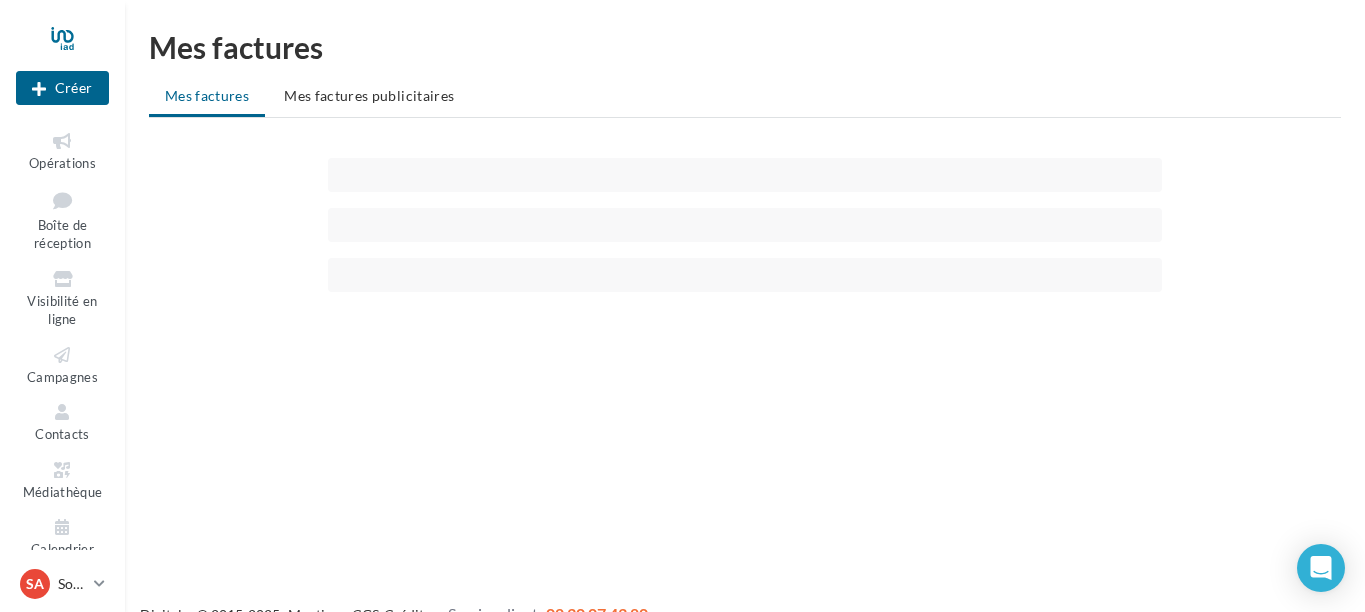 scroll, scrollTop: 0, scrollLeft: 0, axis: both 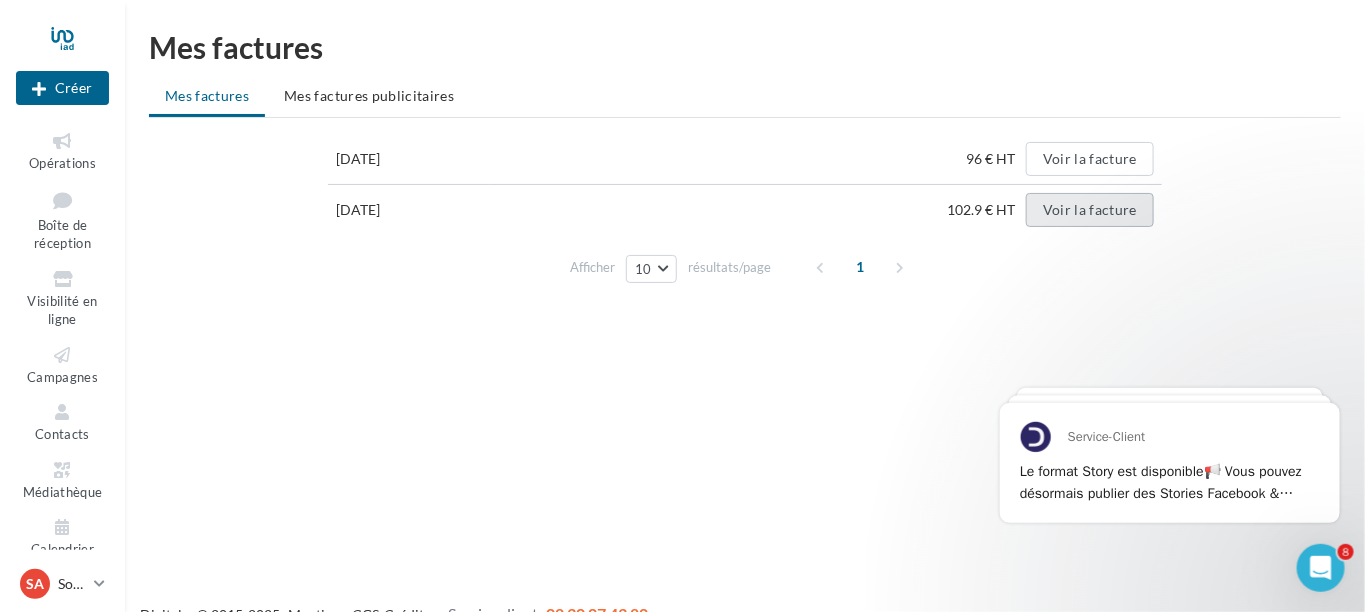 click on "Voir la facture" at bounding box center (1090, 159) 